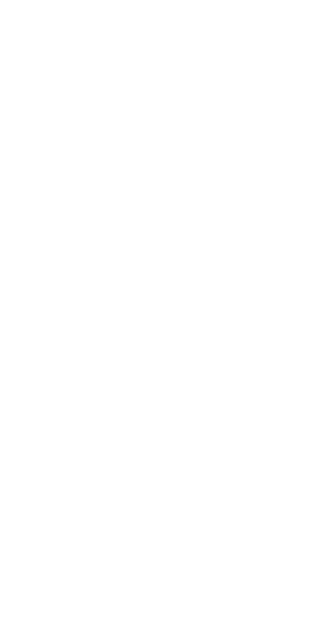scroll, scrollTop: 0, scrollLeft: 0, axis: both 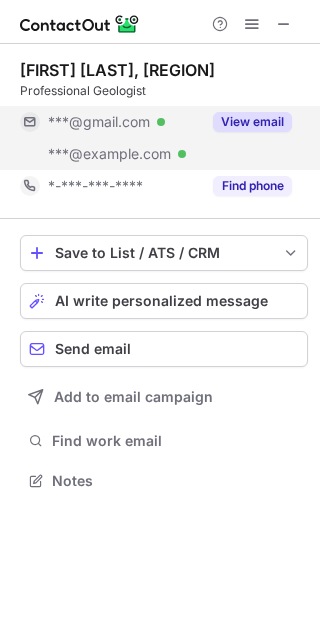 click on "View email" at bounding box center (252, 122) 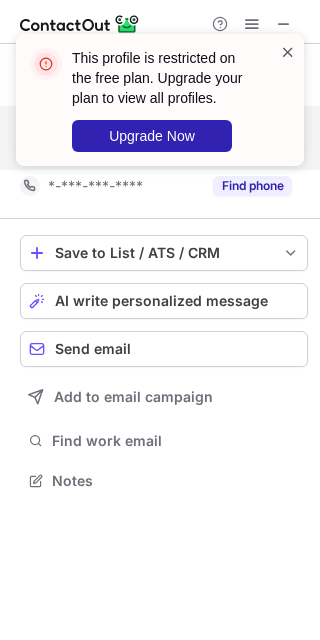 click at bounding box center [288, 52] 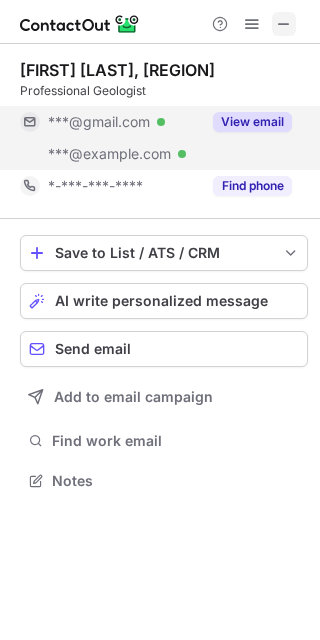 click at bounding box center [284, 24] 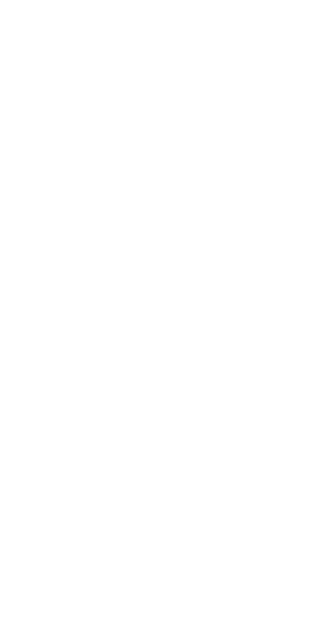 scroll, scrollTop: 0, scrollLeft: 0, axis: both 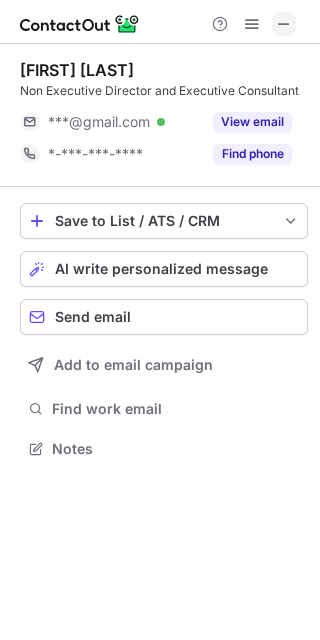 click at bounding box center [284, 24] 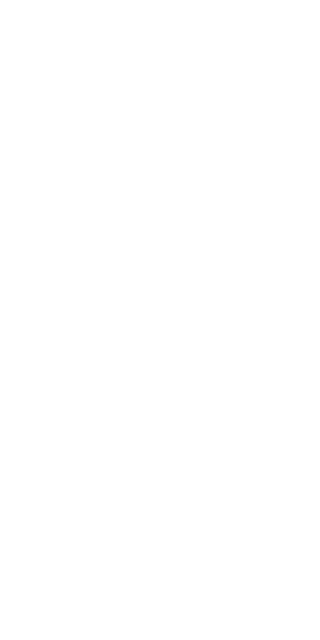 scroll, scrollTop: 0, scrollLeft: 0, axis: both 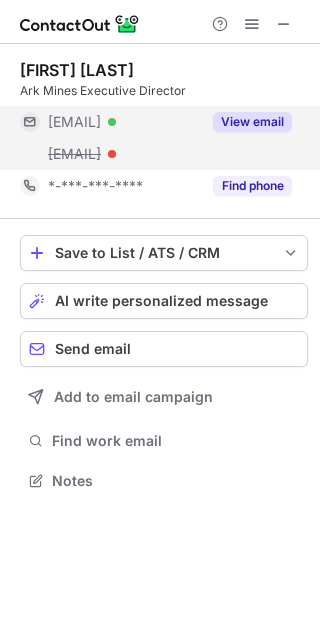 click on "View email" at bounding box center (252, 122) 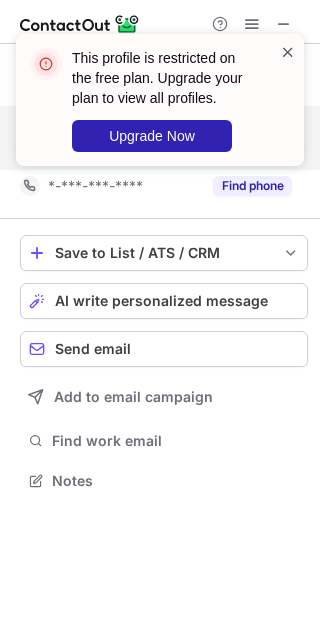 click at bounding box center (288, 52) 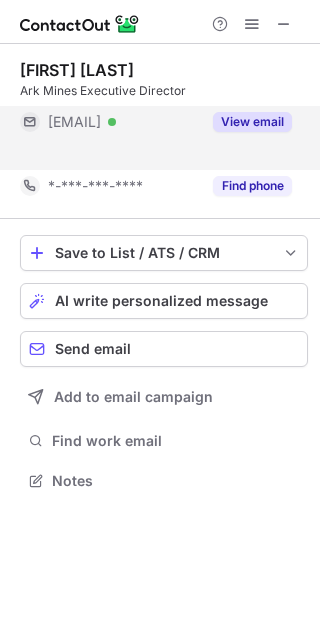scroll, scrollTop: 435, scrollLeft: 320, axis: both 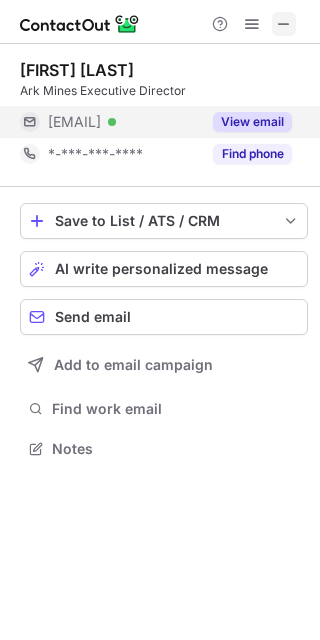 click at bounding box center [284, 24] 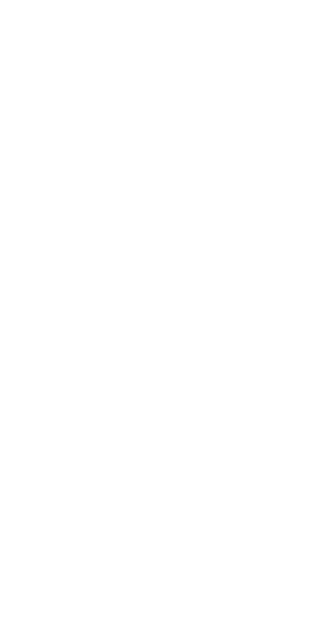 scroll, scrollTop: 0, scrollLeft: 0, axis: both 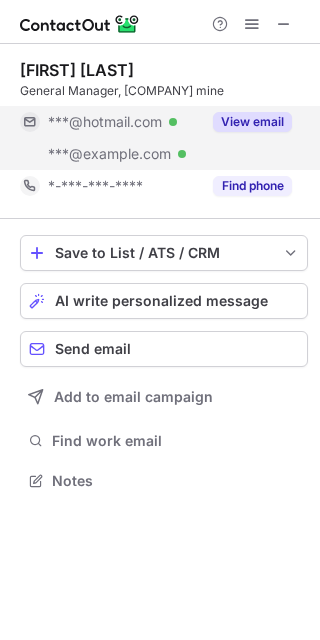 click on "View email" at bounding box center (252, 122) 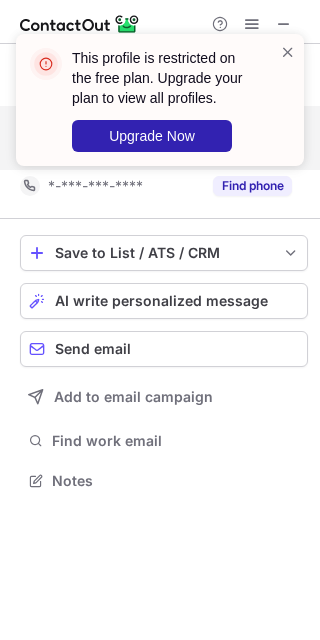 click at bounding box center [288, 52] 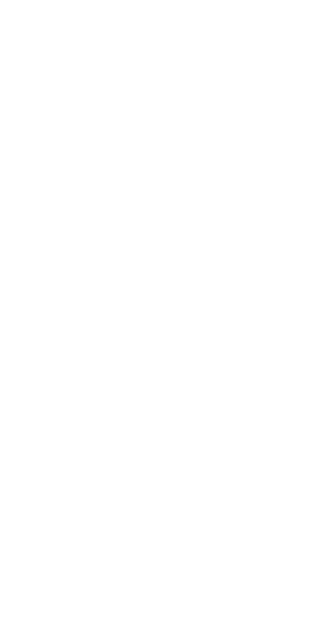 scroll, scrollTop: 0, scrollLeft: 0, axis: both 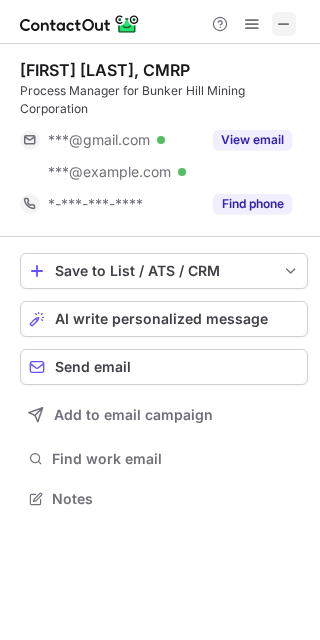 click at bounding box center [284, 24] 